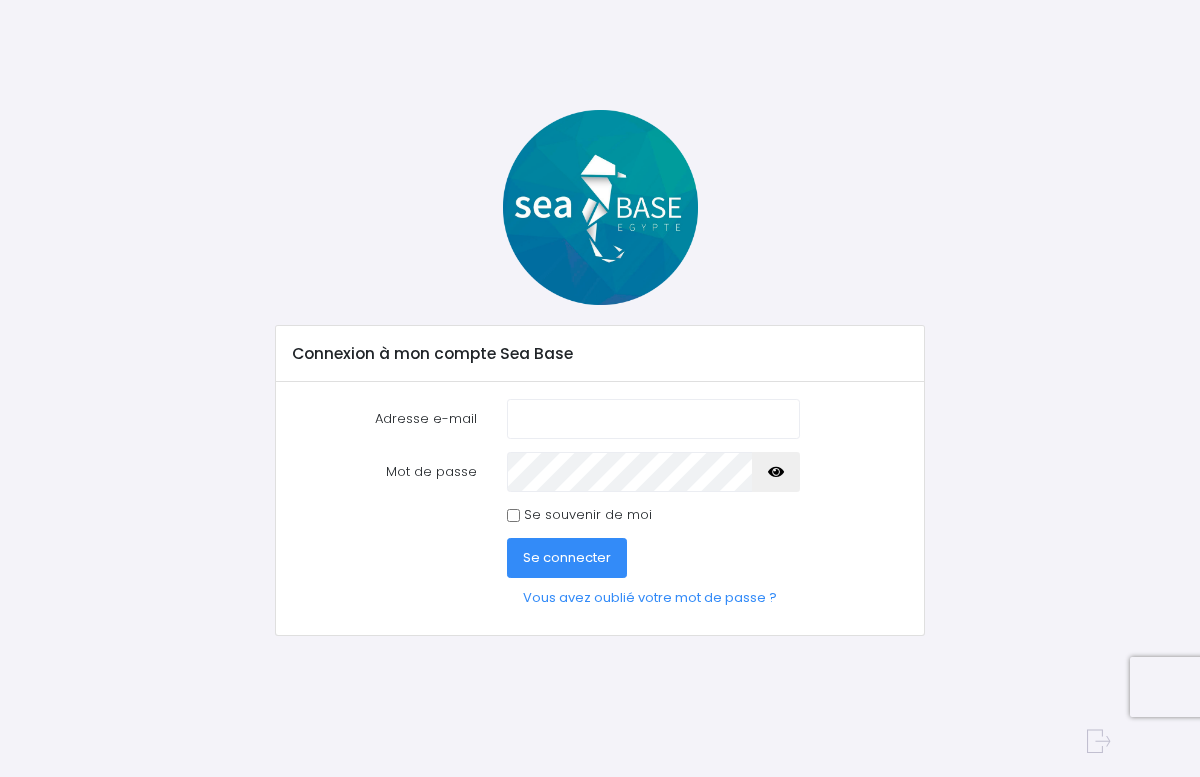 scroll, scrollTop: 0, scrollLeft: 0, axis: both 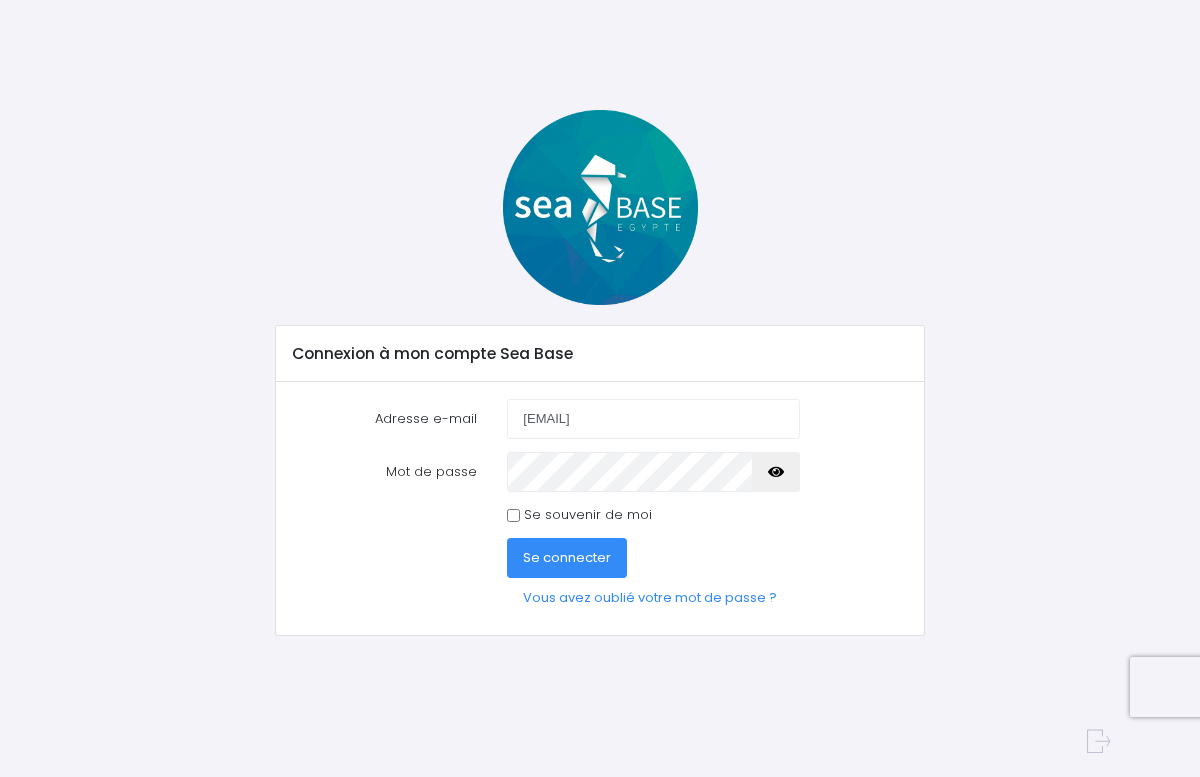 type on "[EMAIL]" 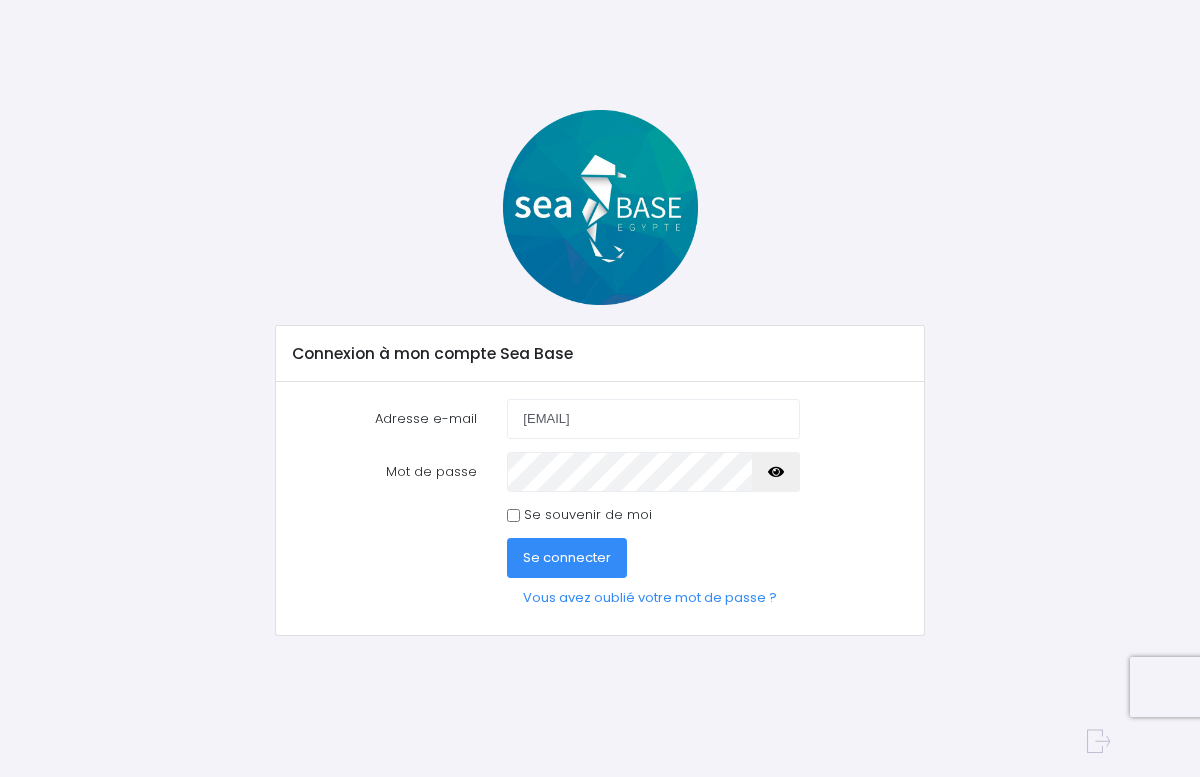 click at bounding box center (776, 472) 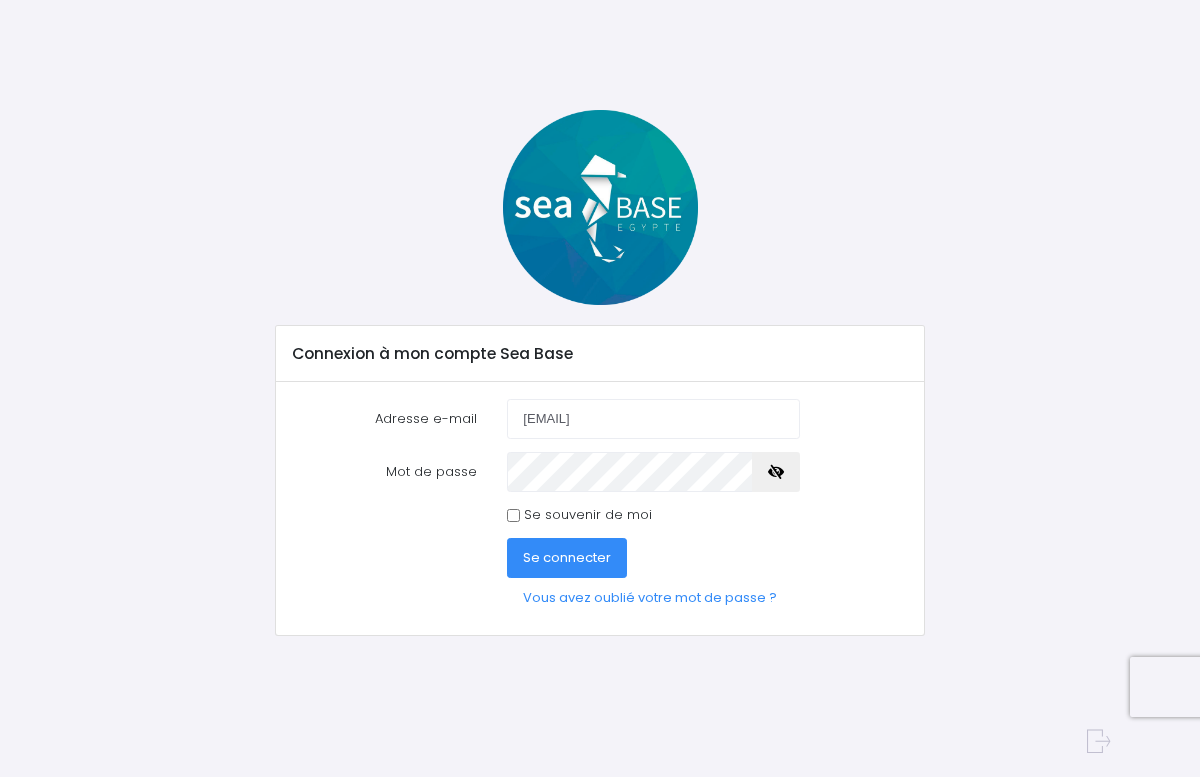 click on "Se souvenir de moi" at bounding box center [513, 515] 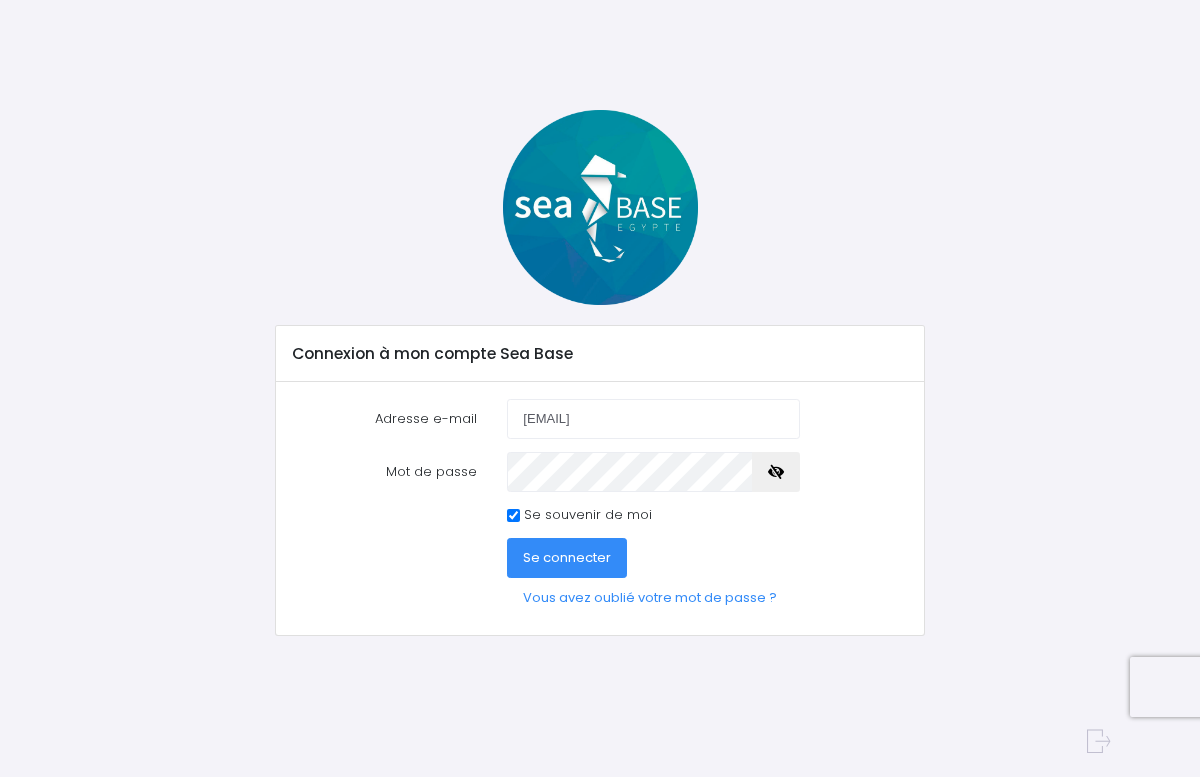 click on "Se connecter" at bounding box center [567, 557] 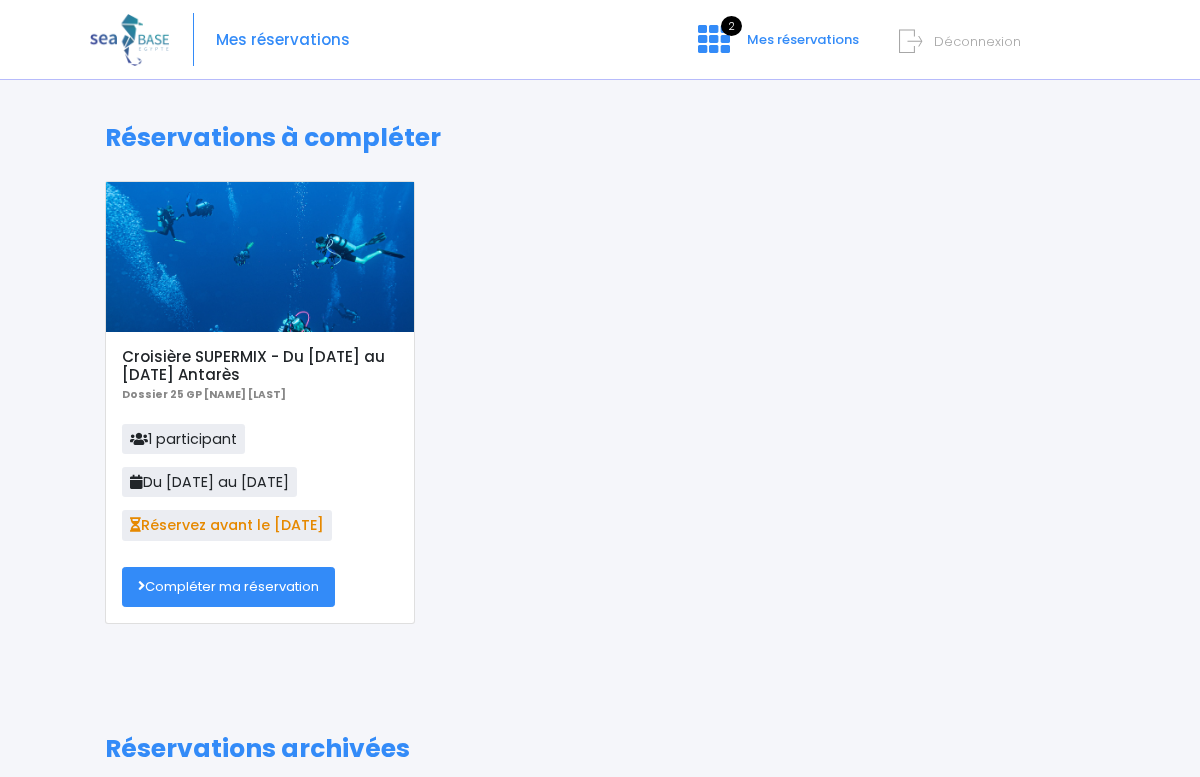 scroll, scrollTop: 0, scrollLeft: 0, axis: both 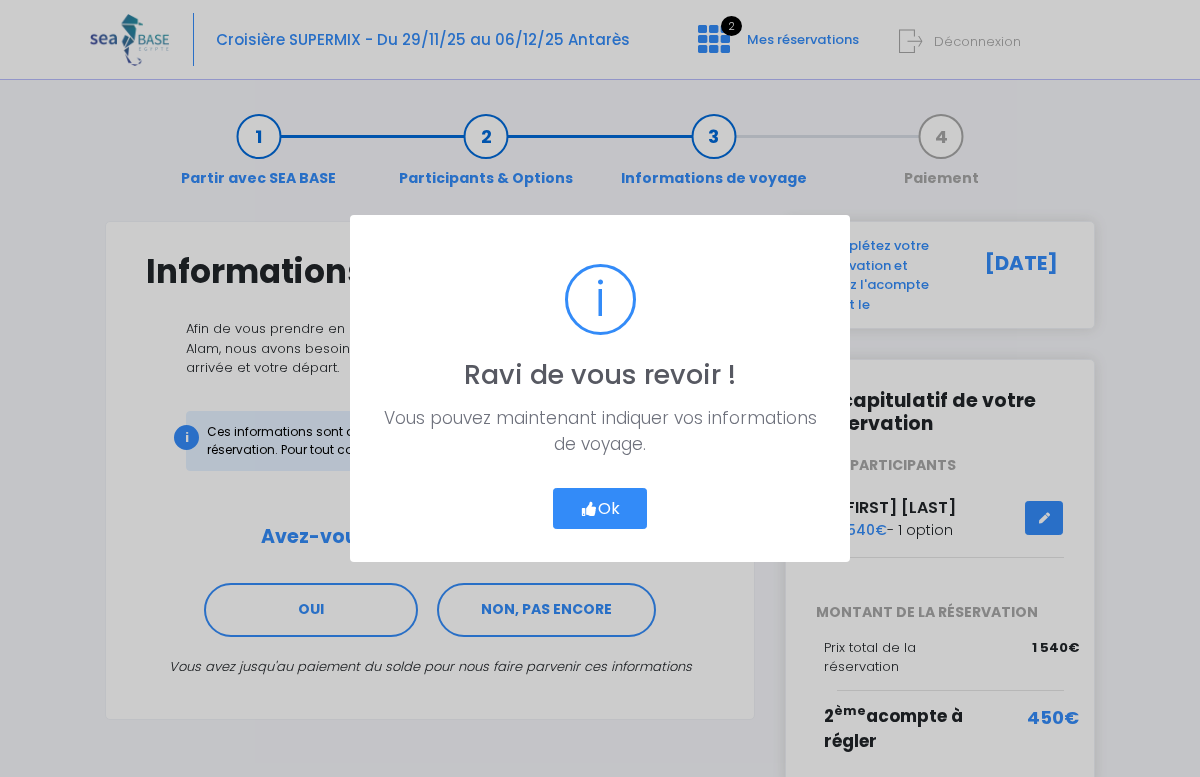 click on "Ok" at bounding box center (600, 509) 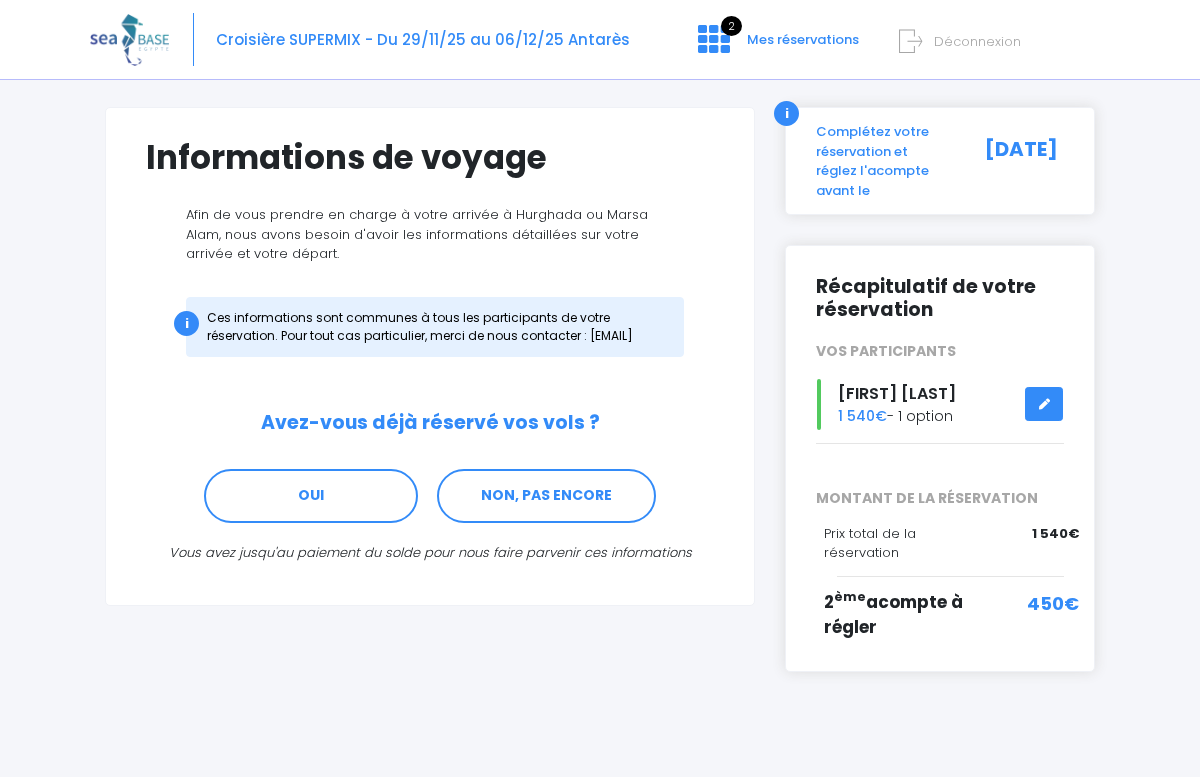scroll, scrollTop: 112, scrollLeft: 0, axis: vertical 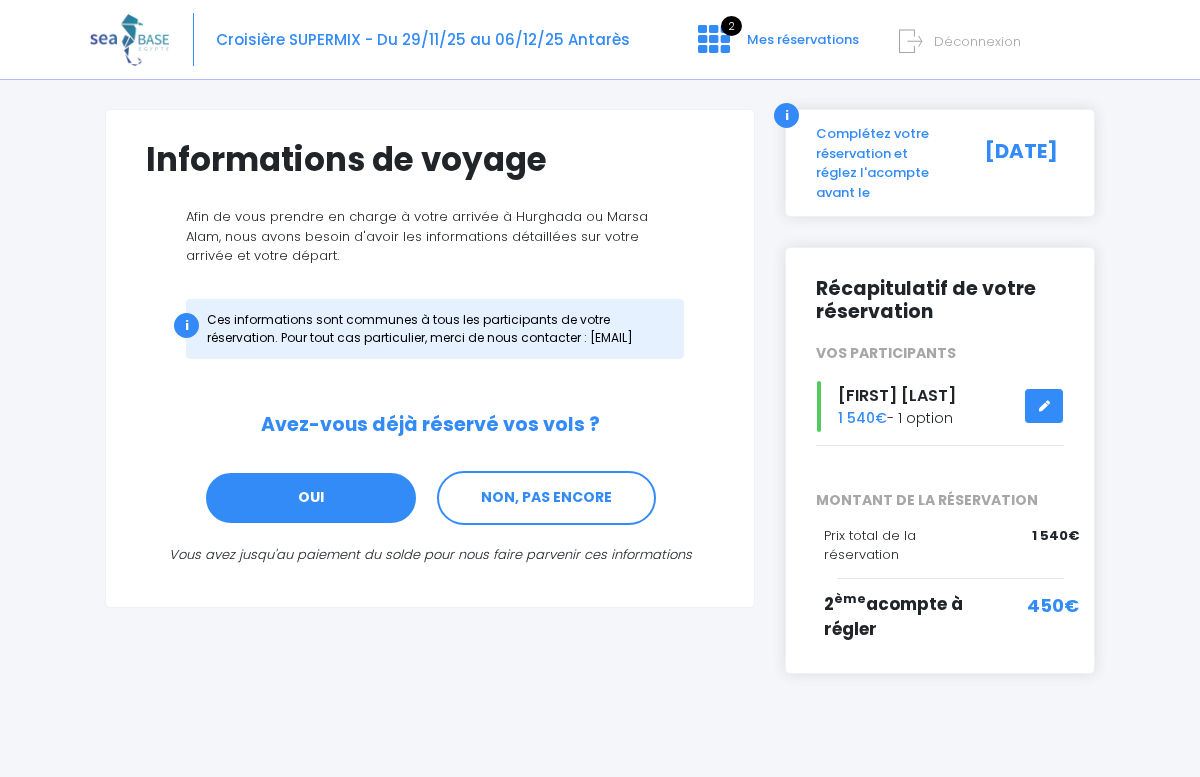 click on "OUI" at bounding box center [311, 498] 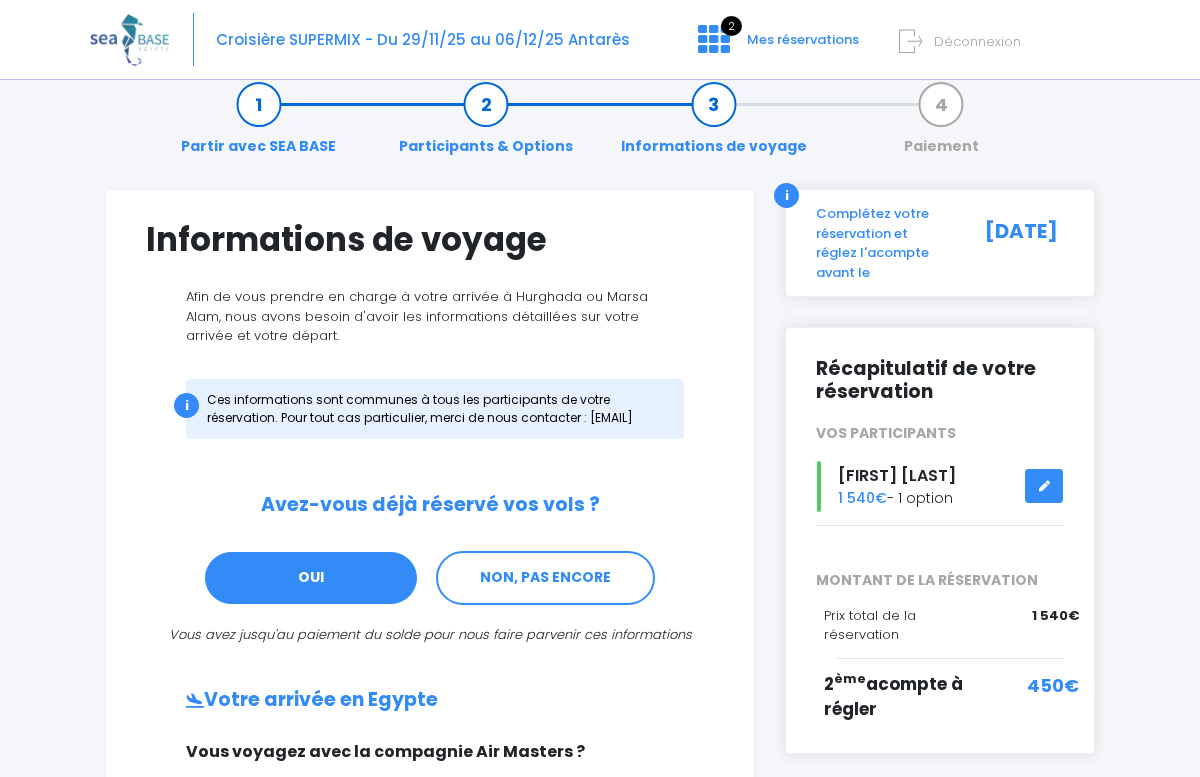 scroll, scrollTop: 0, scrollLeft: 0, axis: both 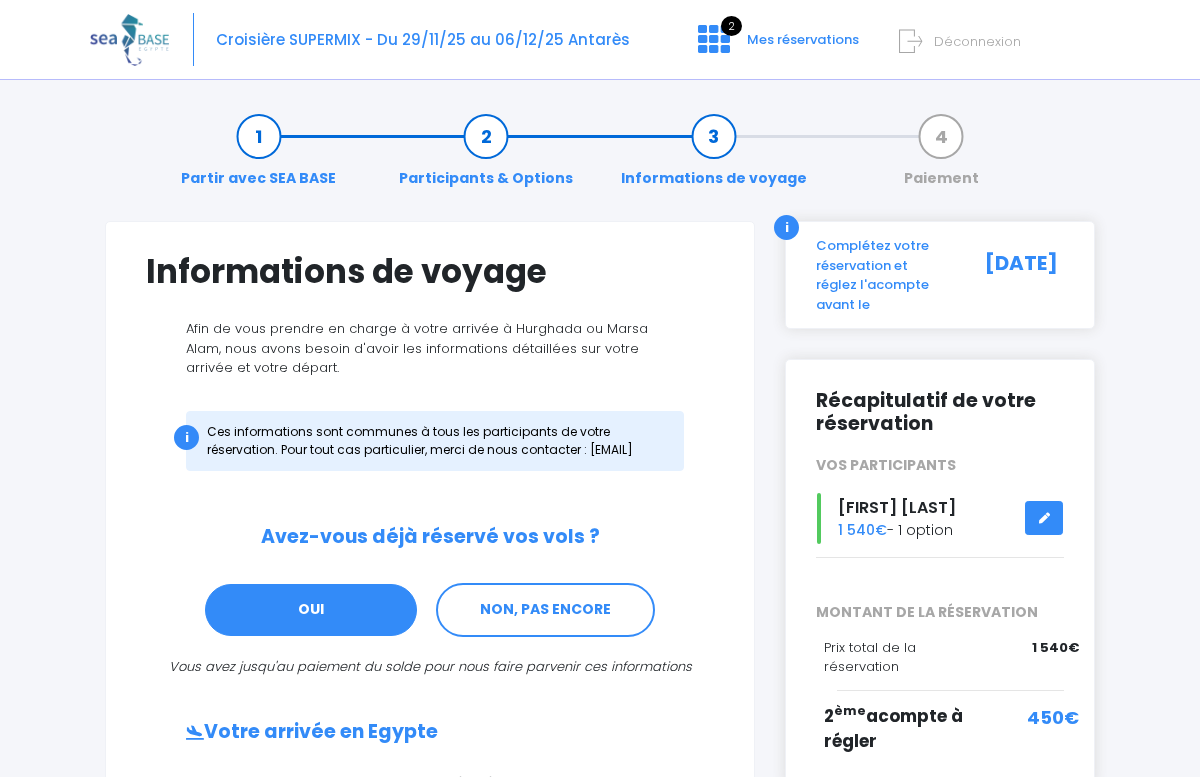 click at bounding box center (1044, 518) 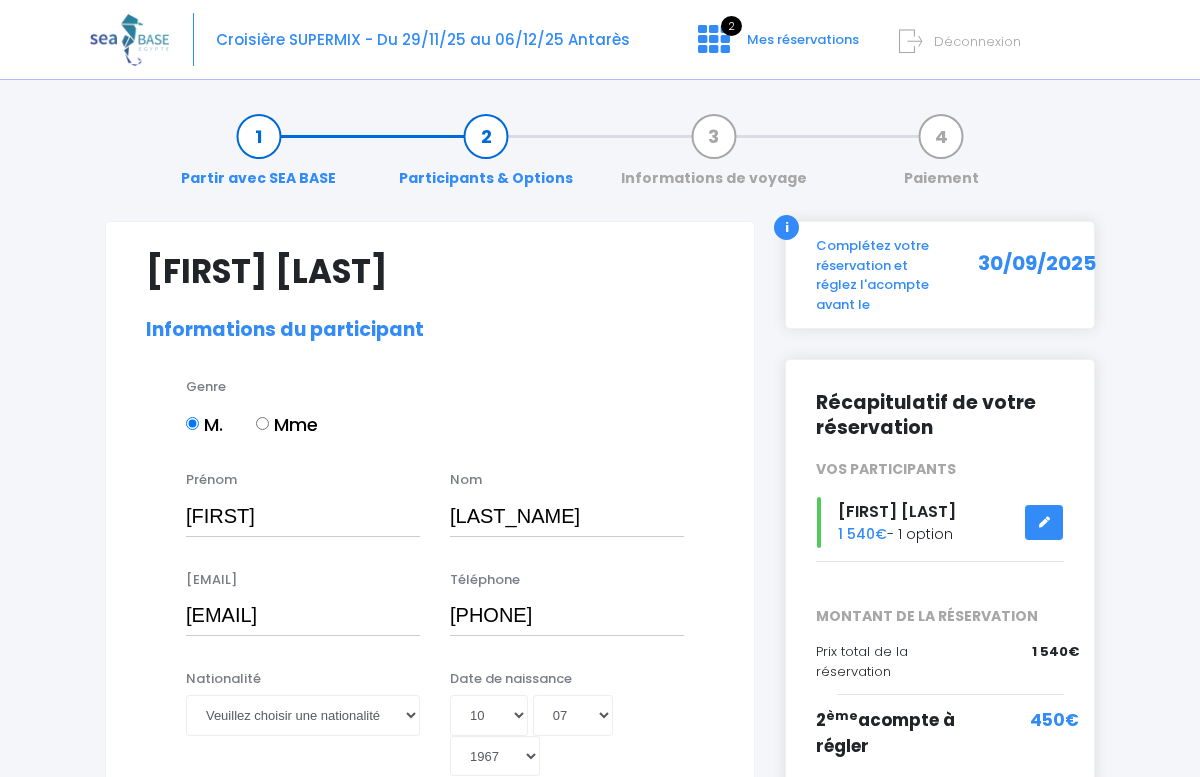 select on "PADI Dive Master" 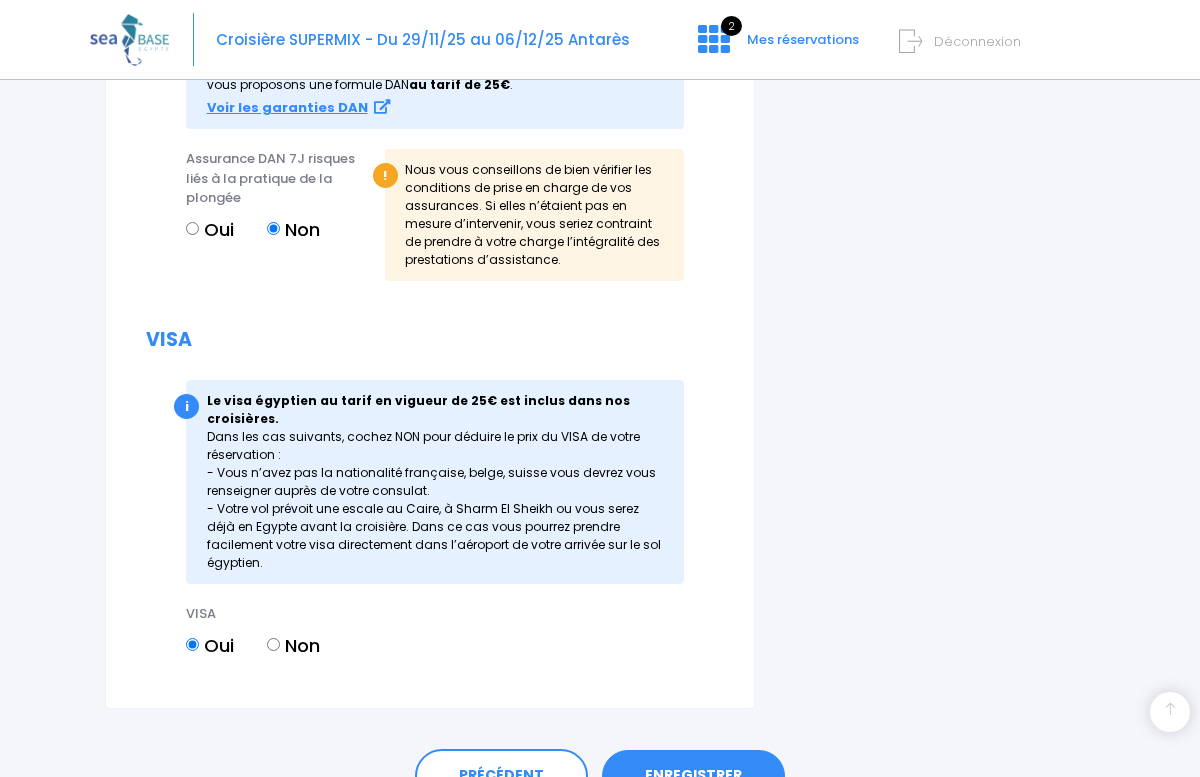 scroll, scrollTop: 2481, scrollLeft: 0, axis: vertical 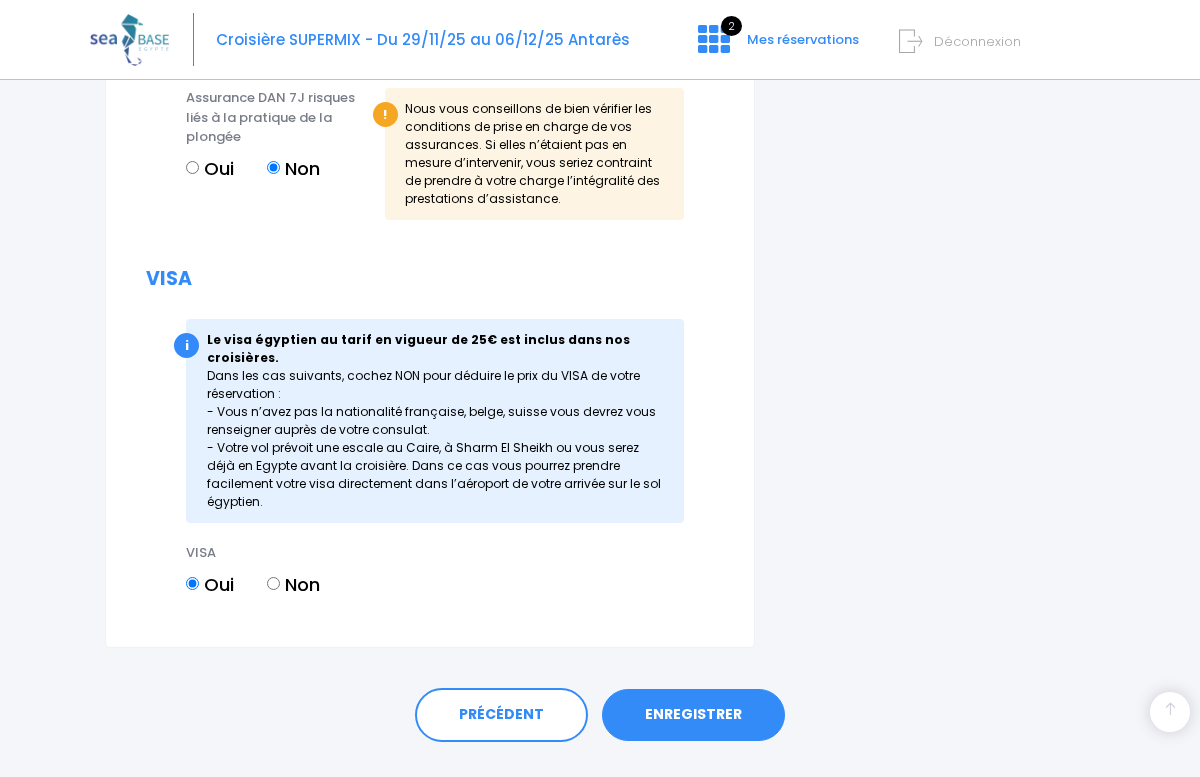 click on "ENREGISTRER" at bounding box center (693, 715) 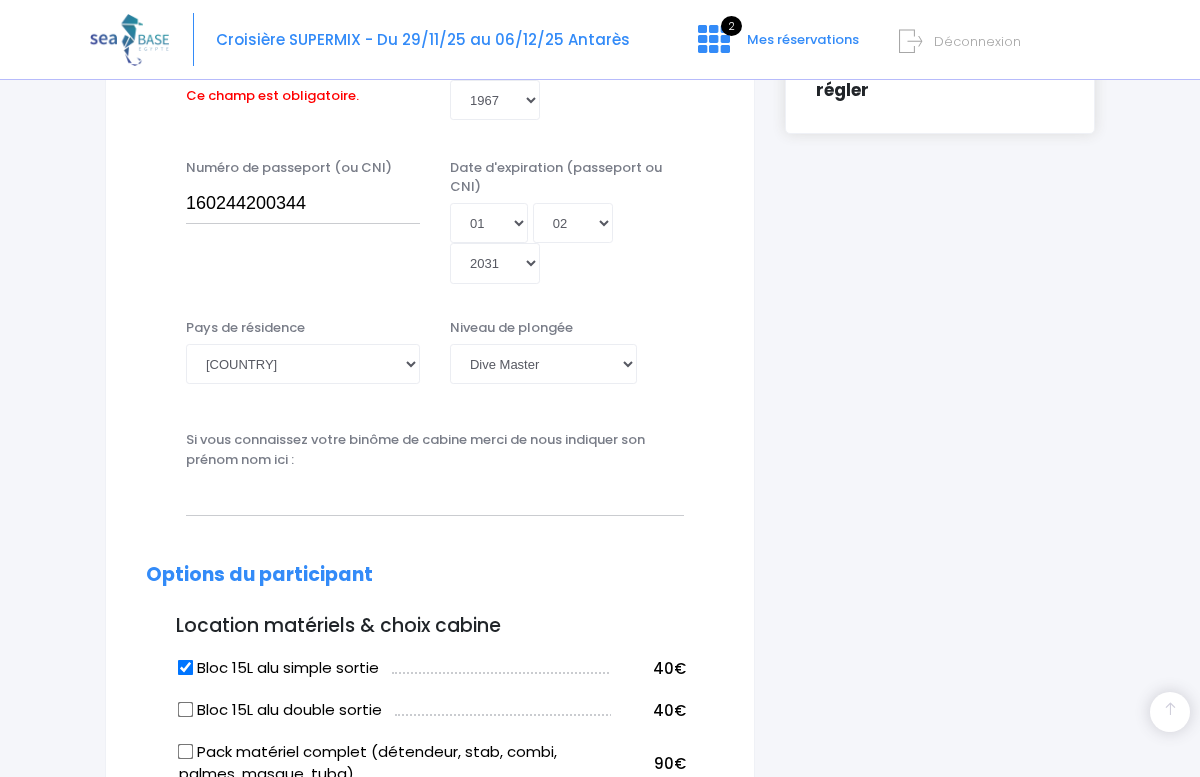 scroll, scrollTop: 495, scrollLeft: 0, axis: vertical 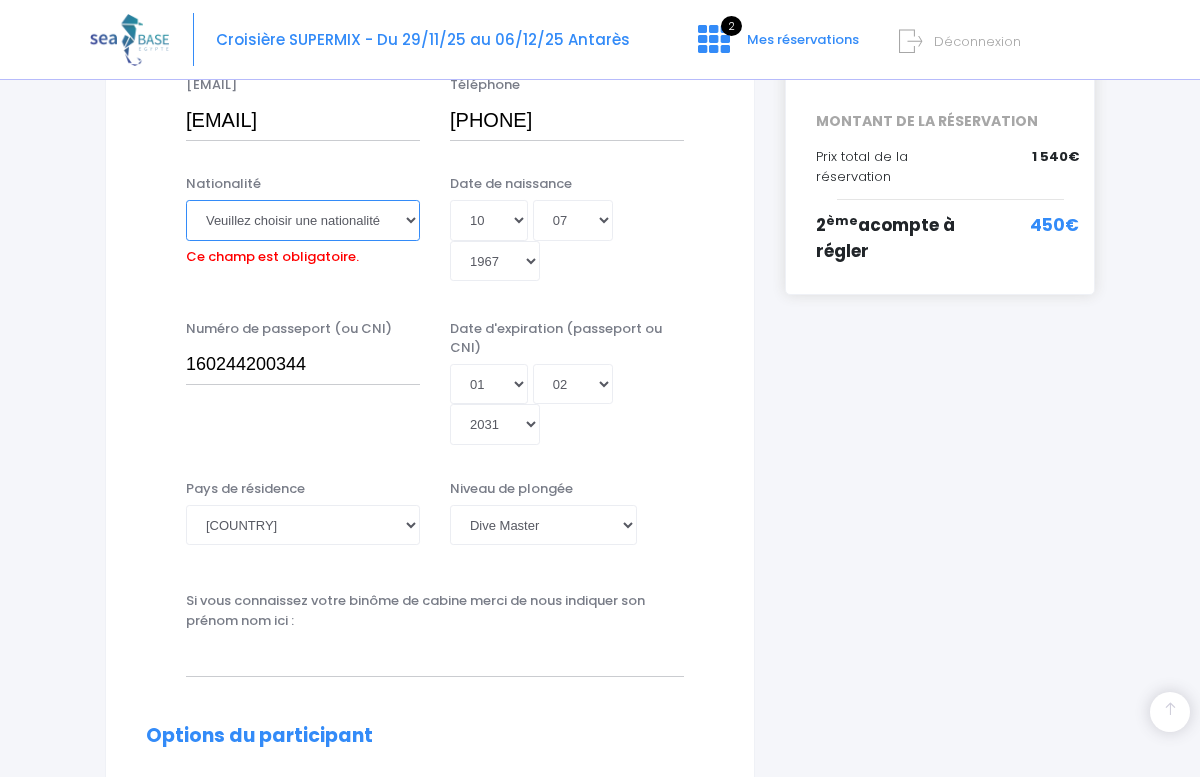 click on "Veuillez choisir une nationalité
Afghane
Albanaise
Algerienne
Allemande
Americaine
Andorrane
Angolaise
Antiguaise et barbudienne
Argentine Armenienne Australienne Autrichienne Azerbaïdjanaise Bahamienne" at bounding box center [303, 220] 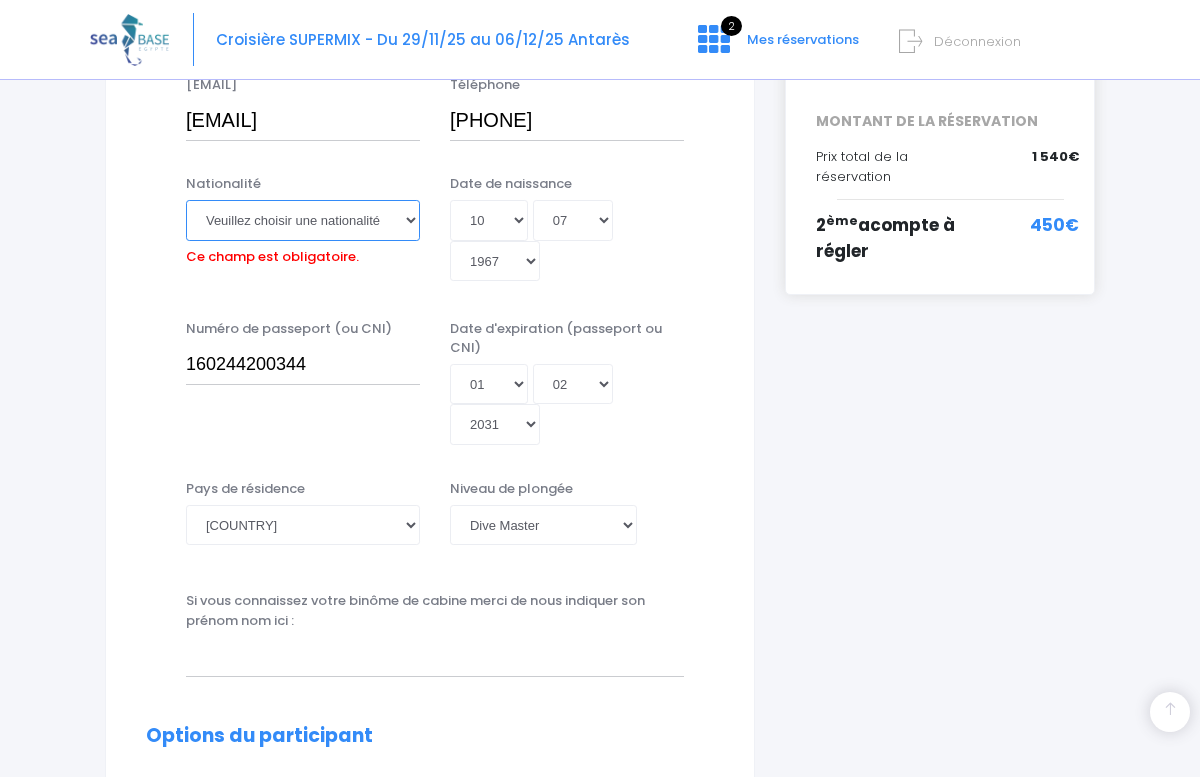 select on "Française" 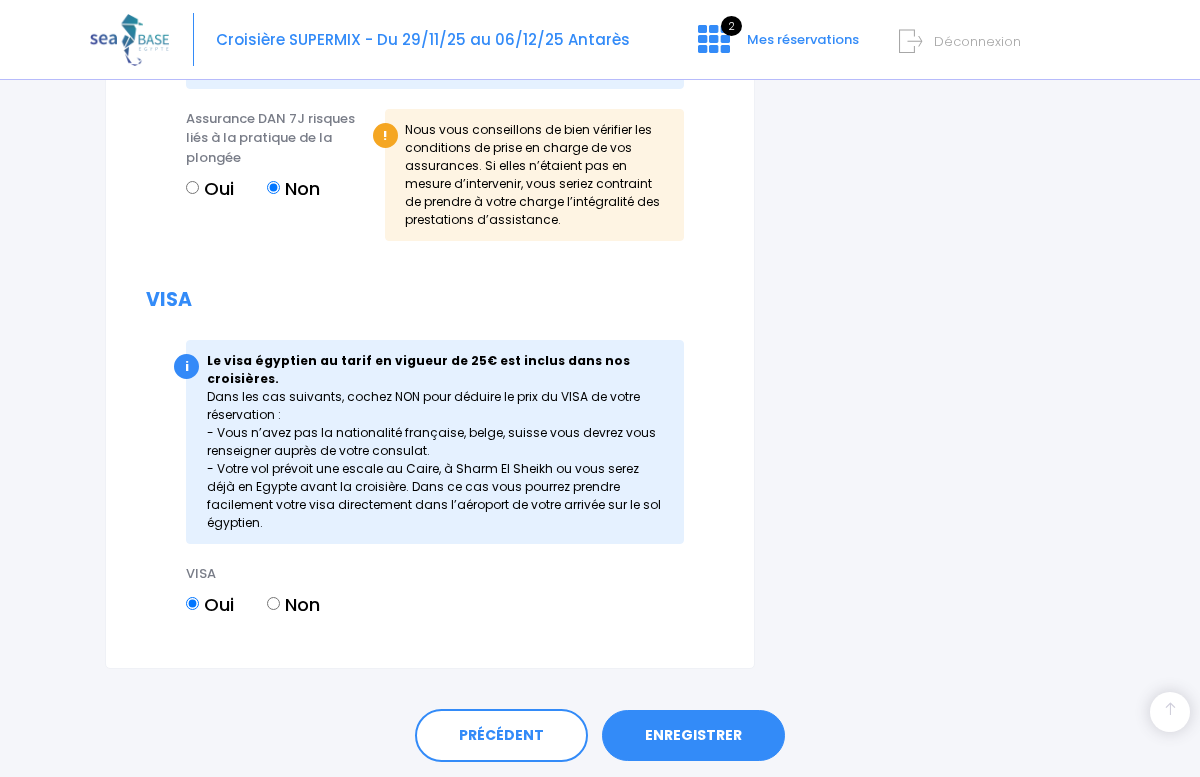 scroll, scrollTop: 2484, scrollLeft: 0, axis: vertical 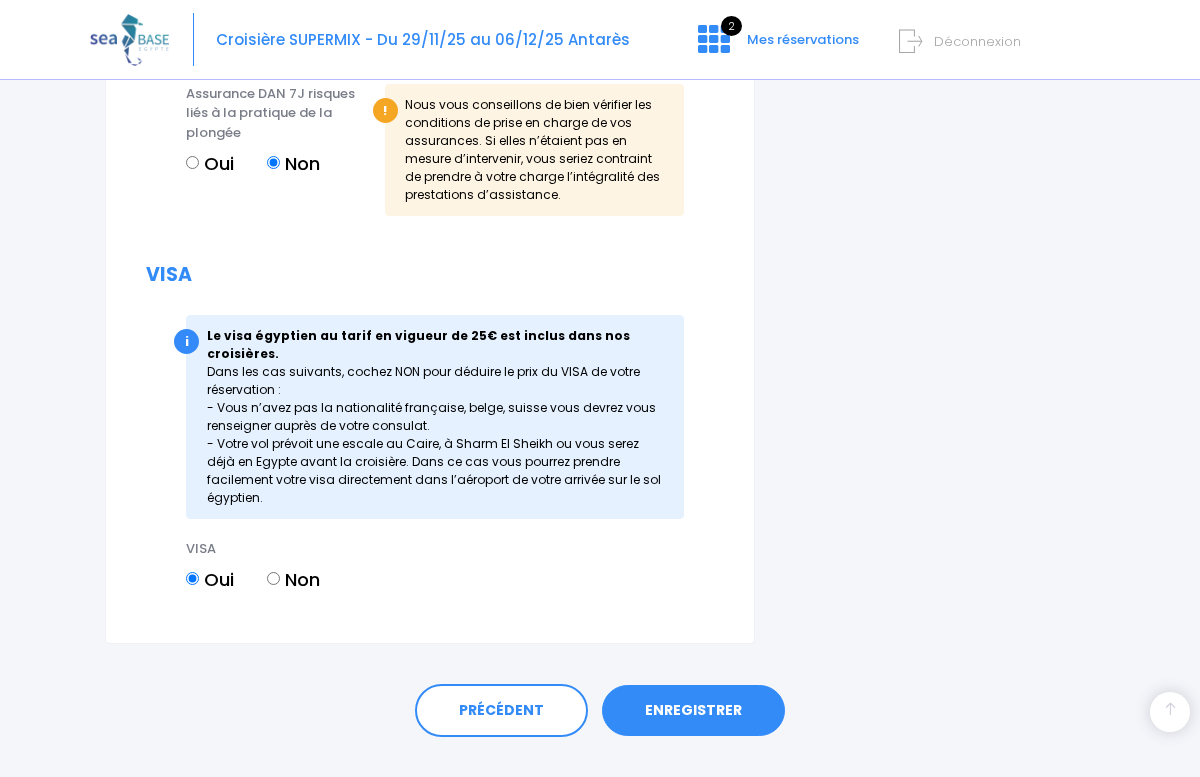 click on "ENREGISTRER" at bounding box center (693, 711) 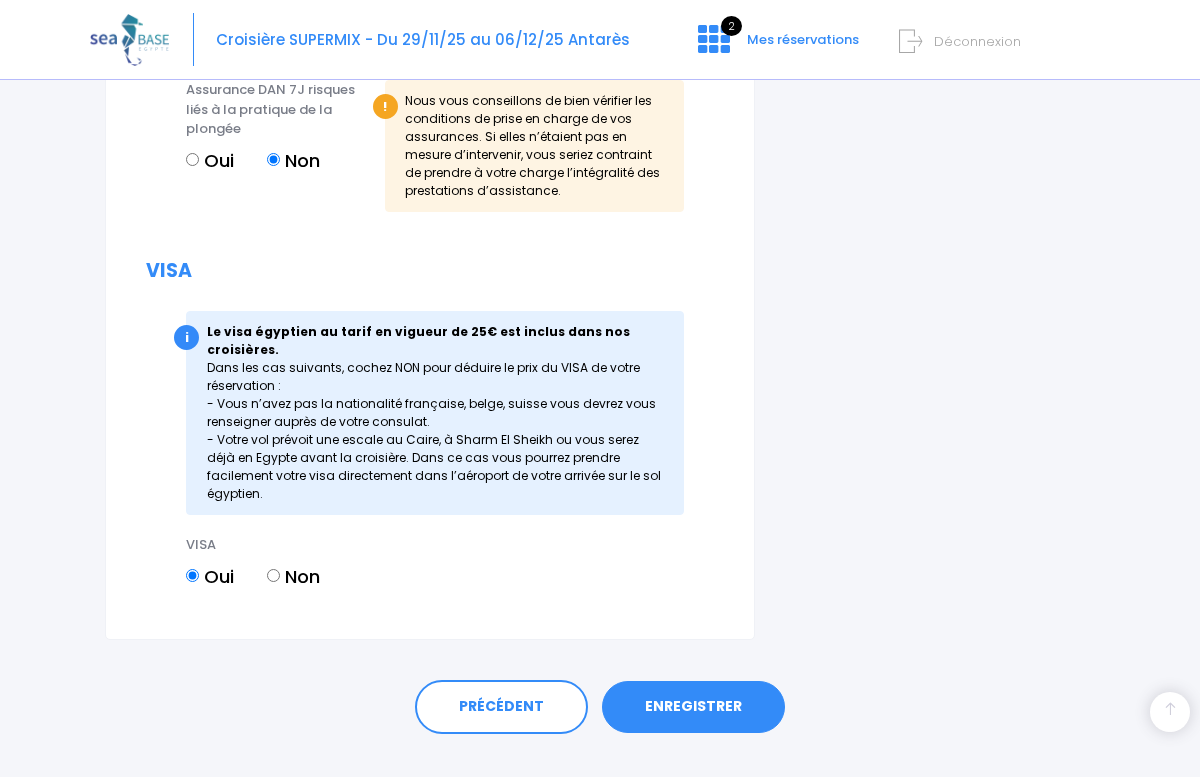 click on "ENREGISTRER" at bounding box center [693, 707] 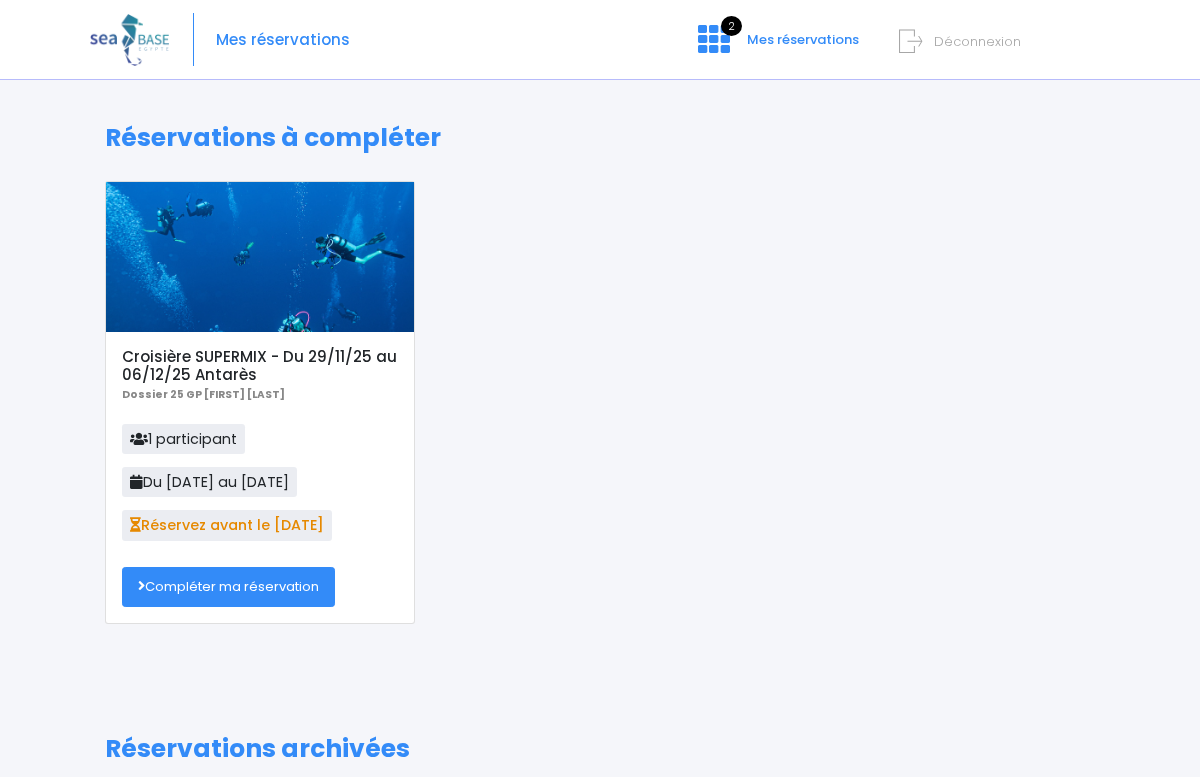 scroll, scrollTop: 0, scrollLeft: 0, axis: both 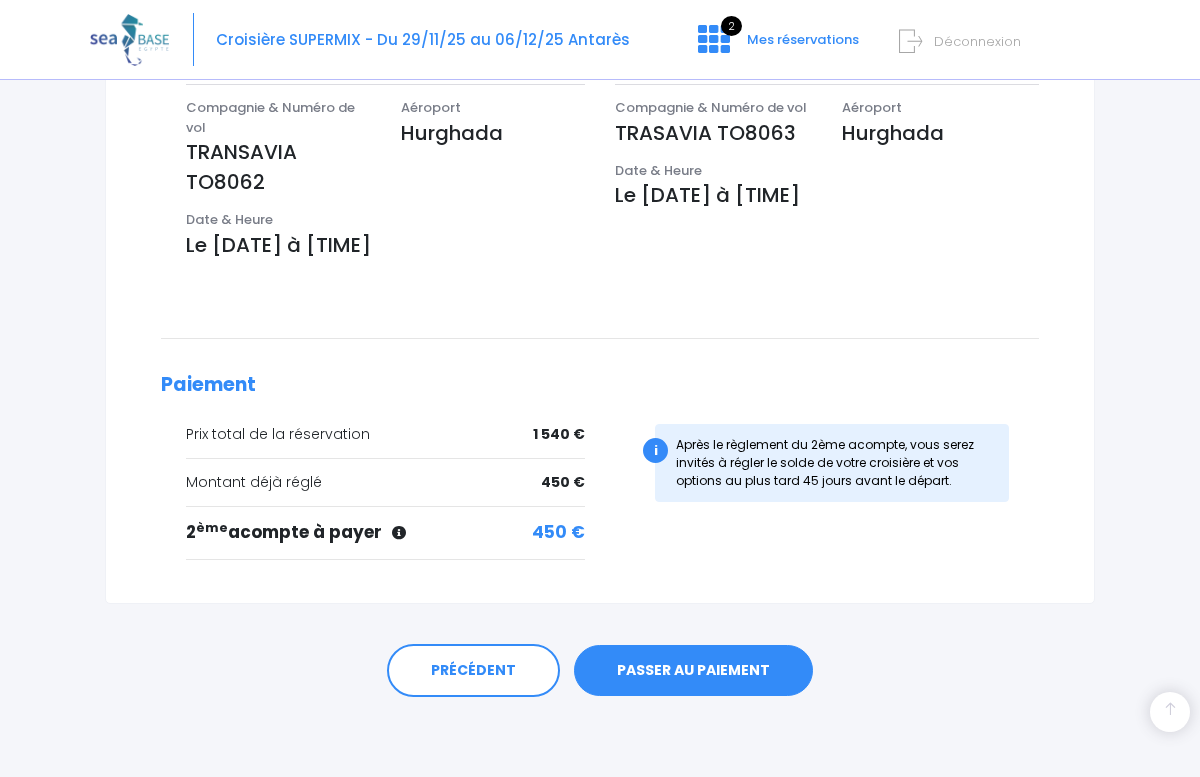 click on "PASSER AU PAIEMENT" at bounding box center [693, 671] 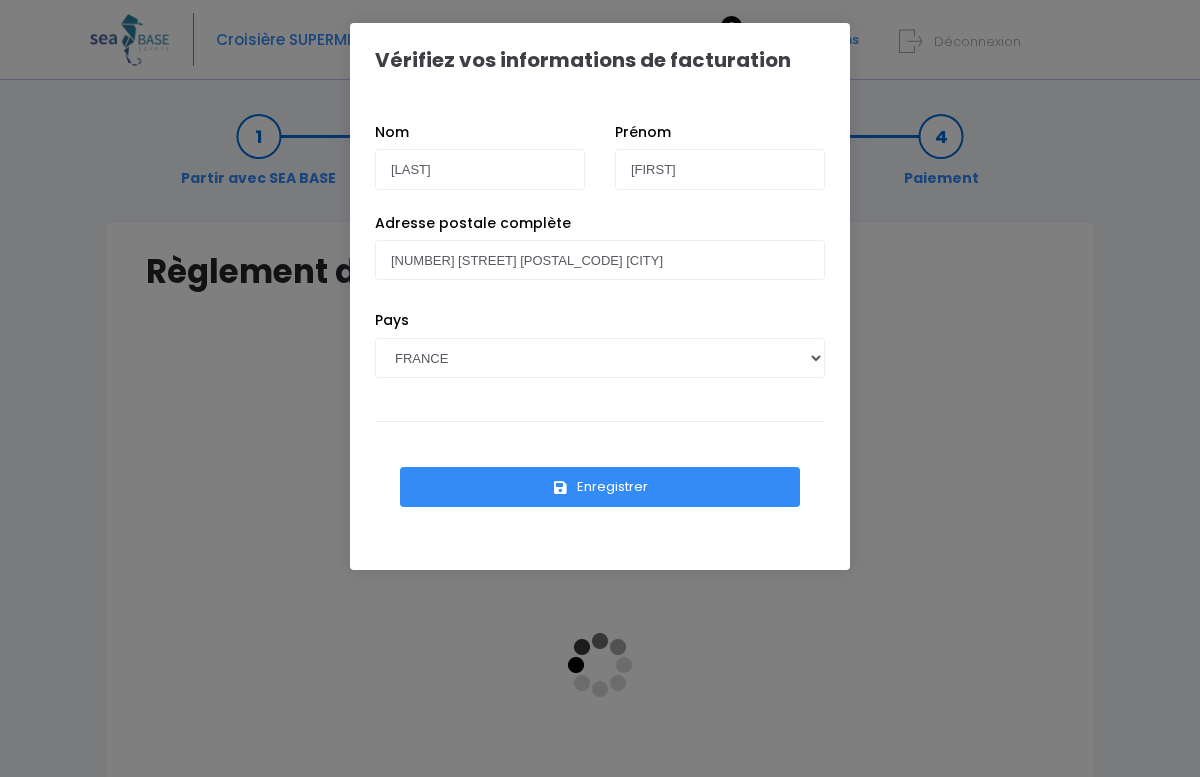 scroll, scrollTop: 0, scrollLeft: 0, axis: both 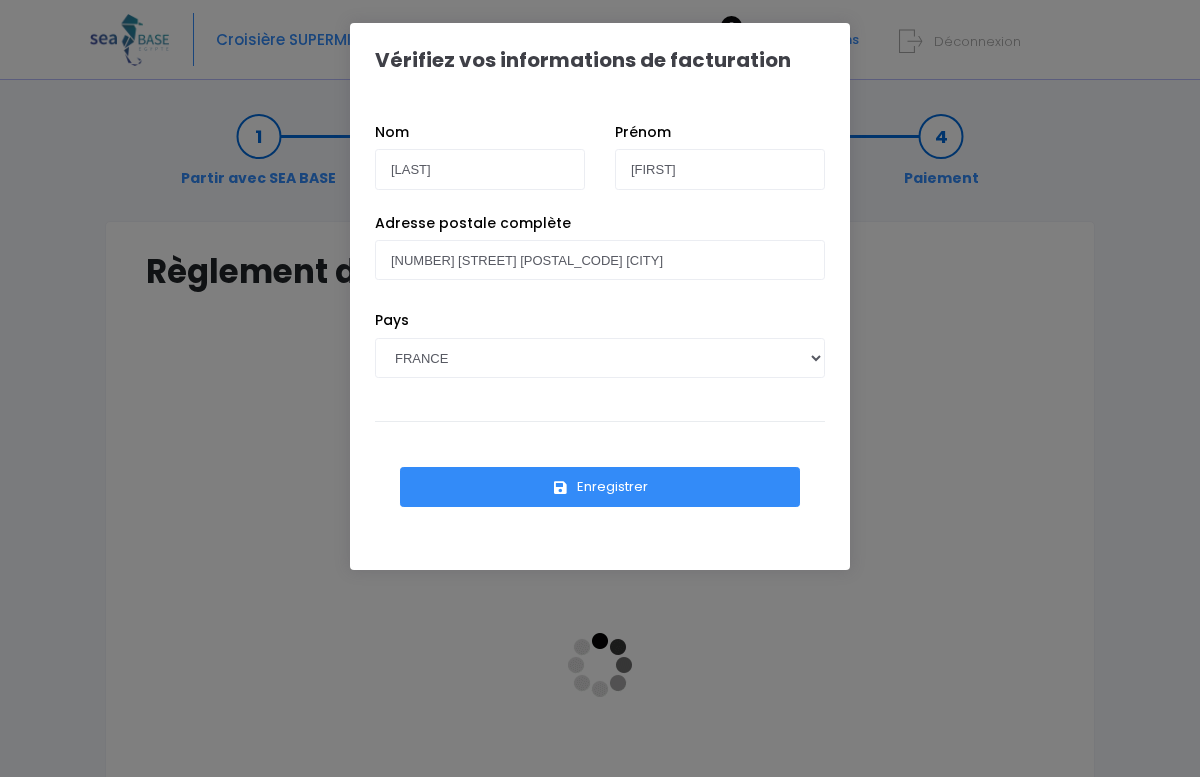 click on "Enregistrer" at bounding box center [600, 487] 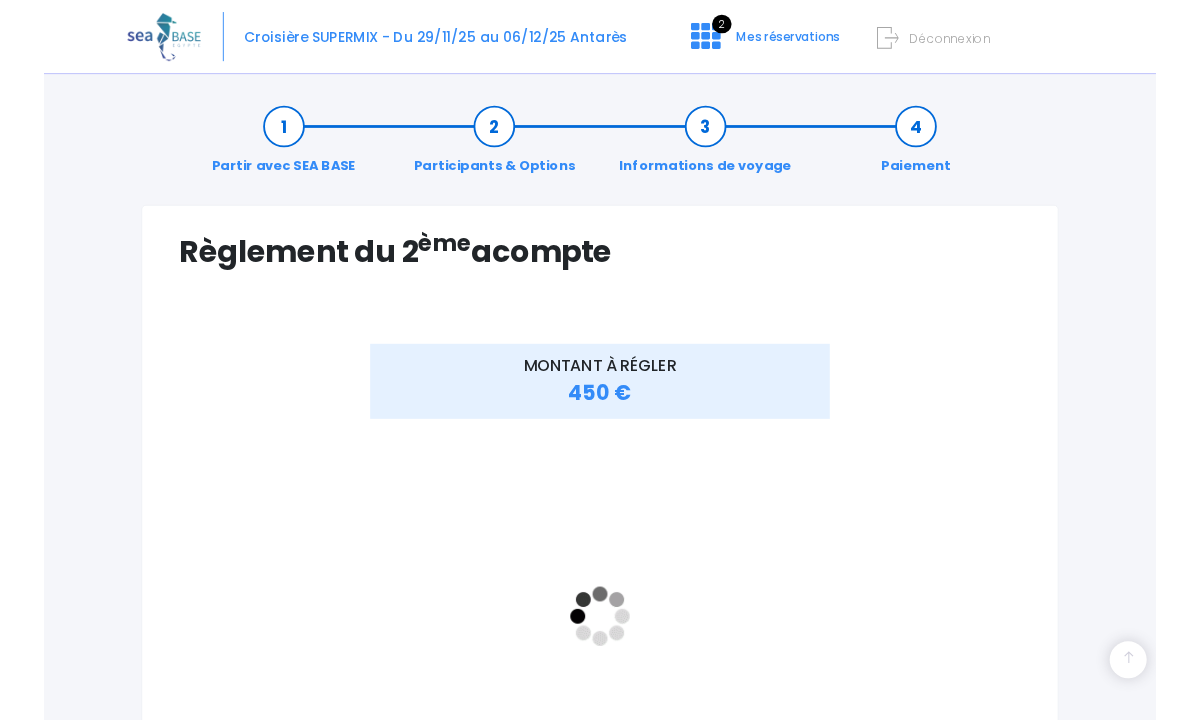 scroll, scrollTop: 435, scrollLeft: 0, axis: vertical 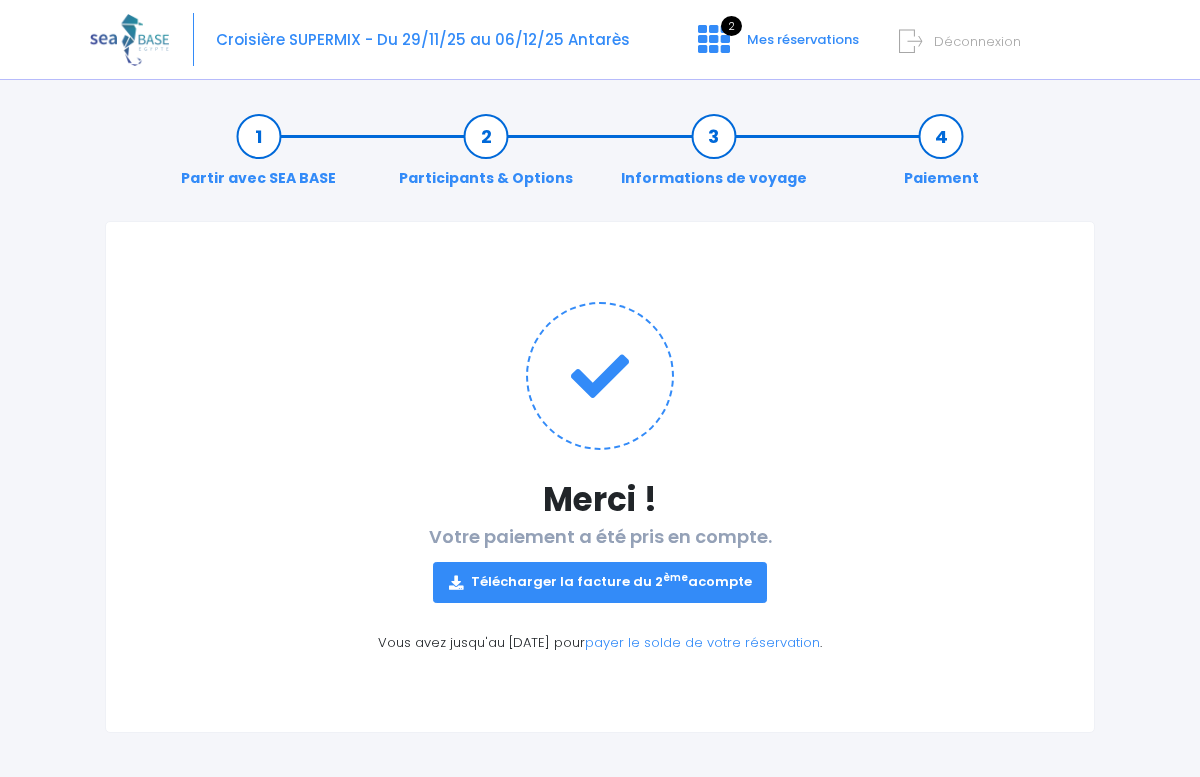 click on "Télécharger la facture du 2 ème  acompte" at bounding box center (600, 582) 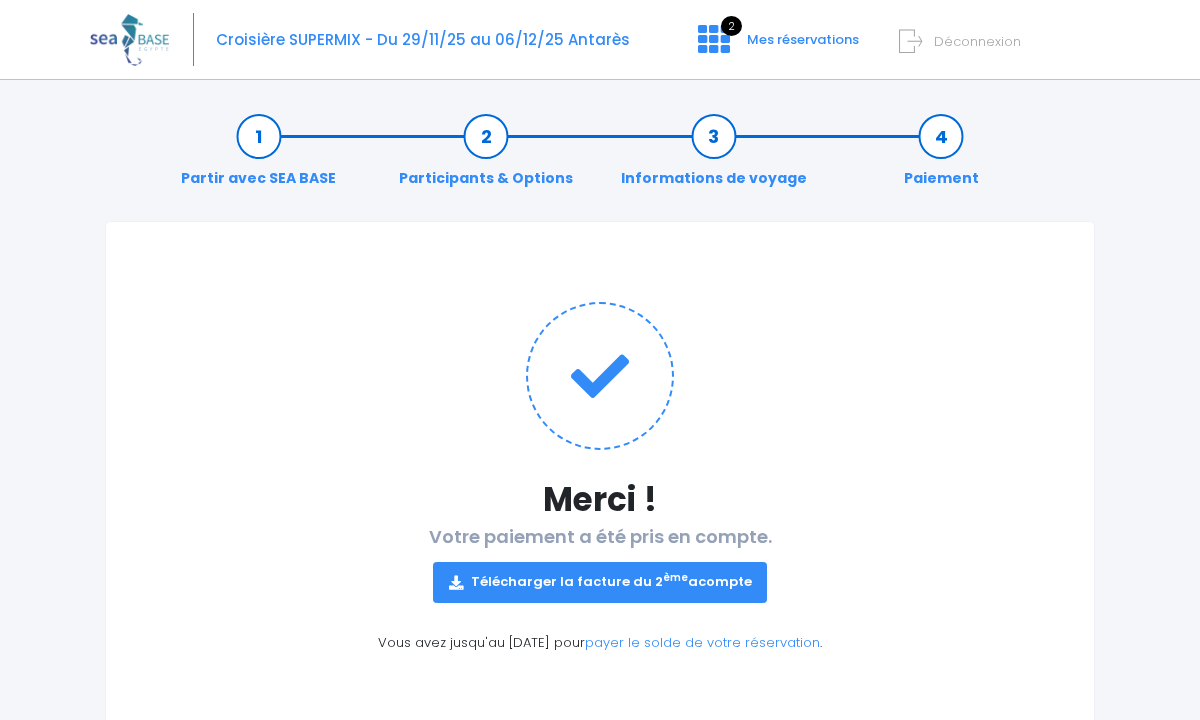 click on "Télécharger la facture du 2 ème  acompte" at bounding box center (600, 574) 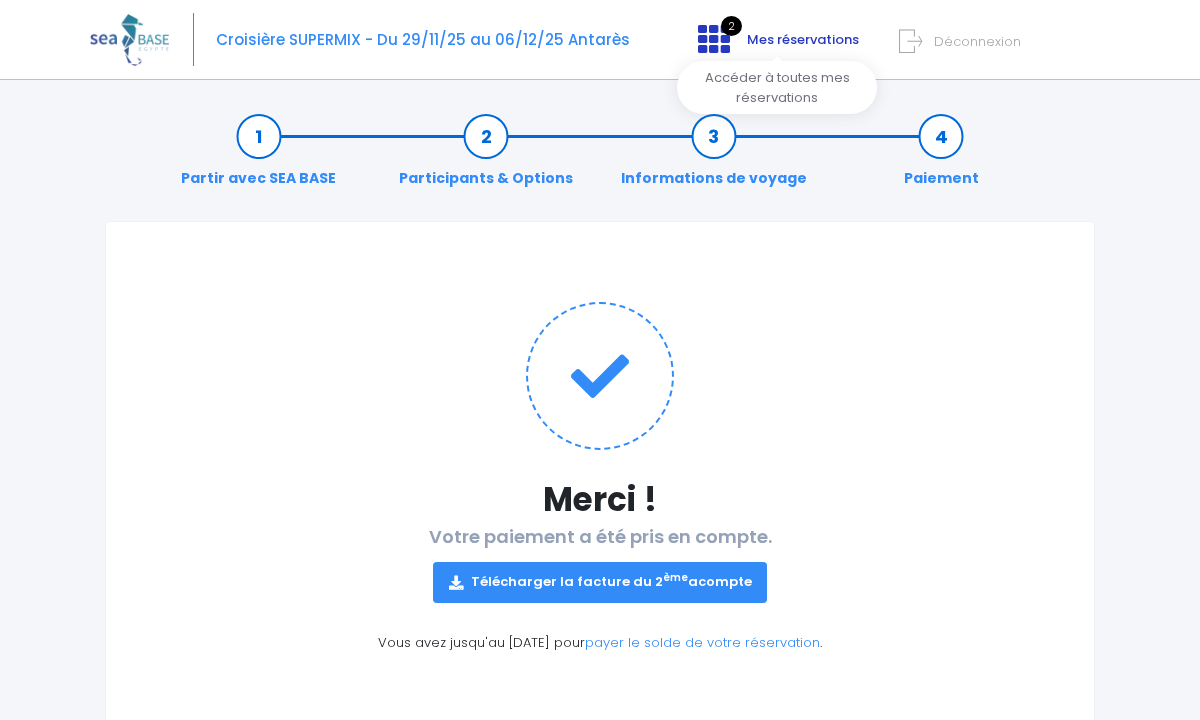 click on "Mes réservations" at bounding box center [803, 39] 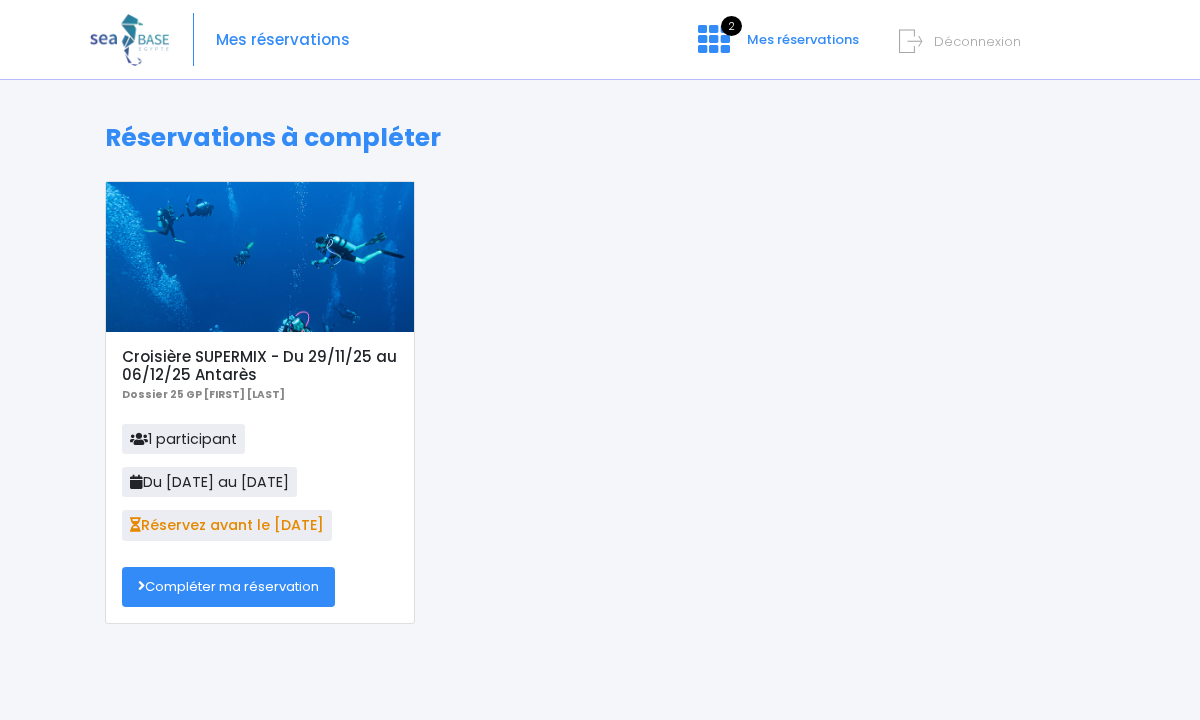 scroll, scrollTop: 0, scrollLeft: 0, axis: both 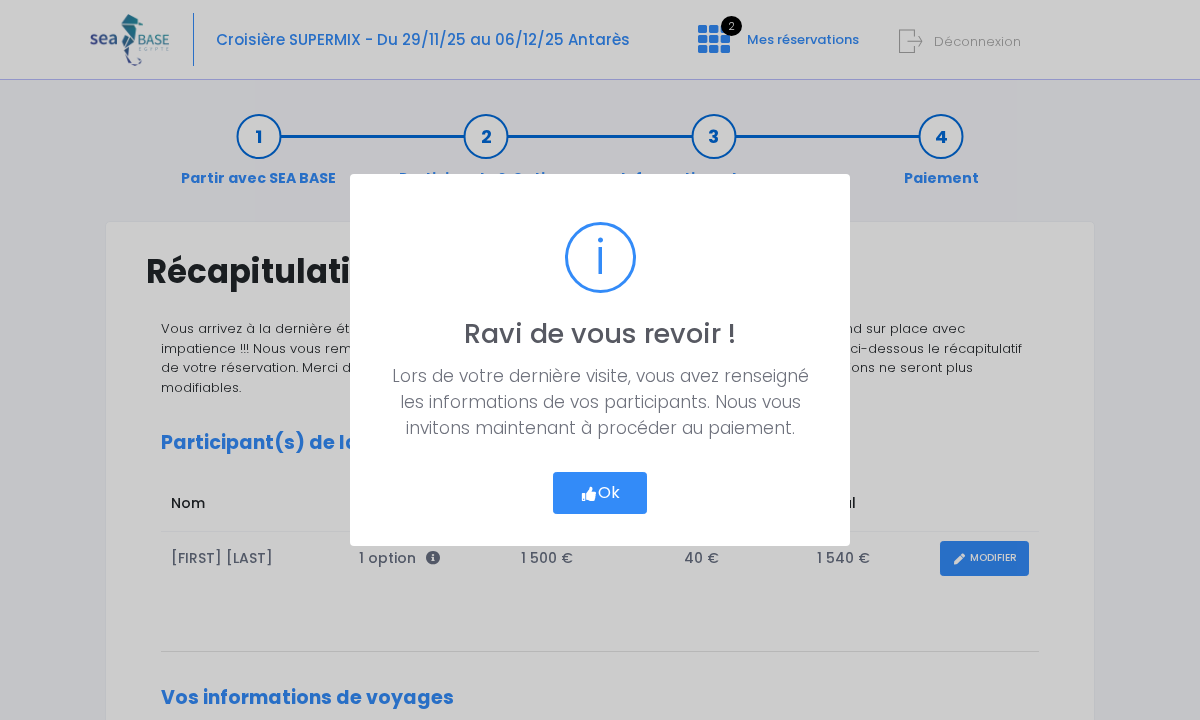 click on "Ok" at bounding box center [600, 493] 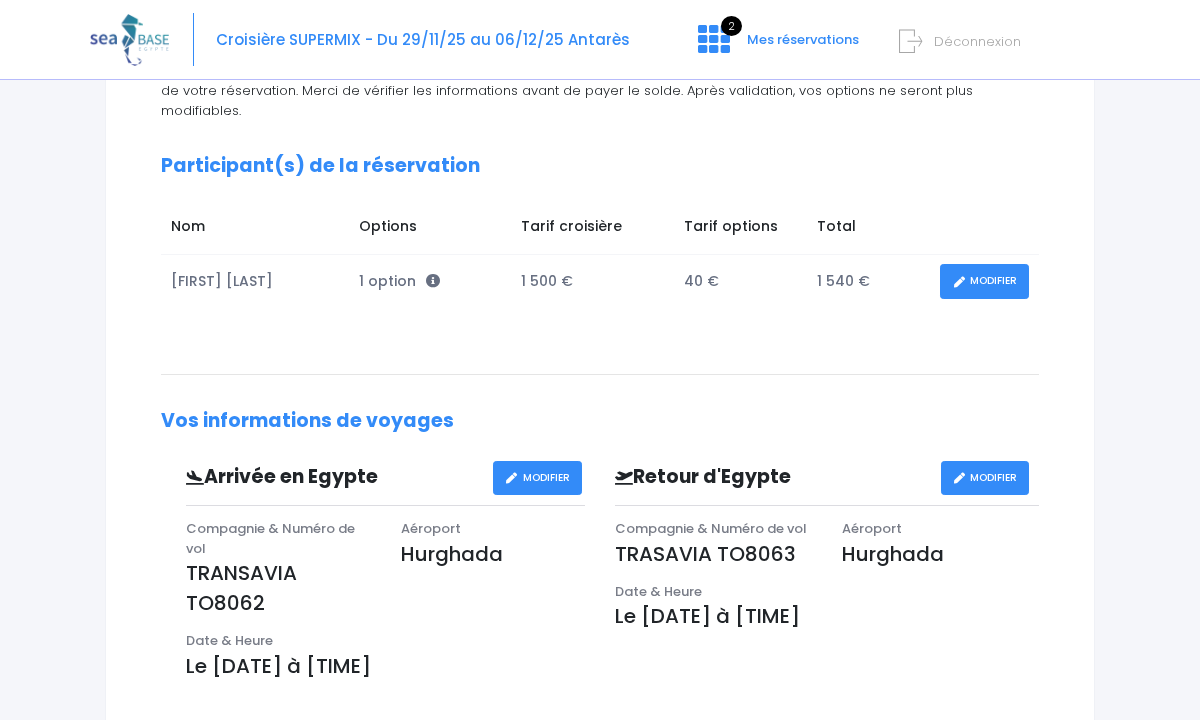scroll, scrollTop: 0, scrollLeft: 0, axis: both 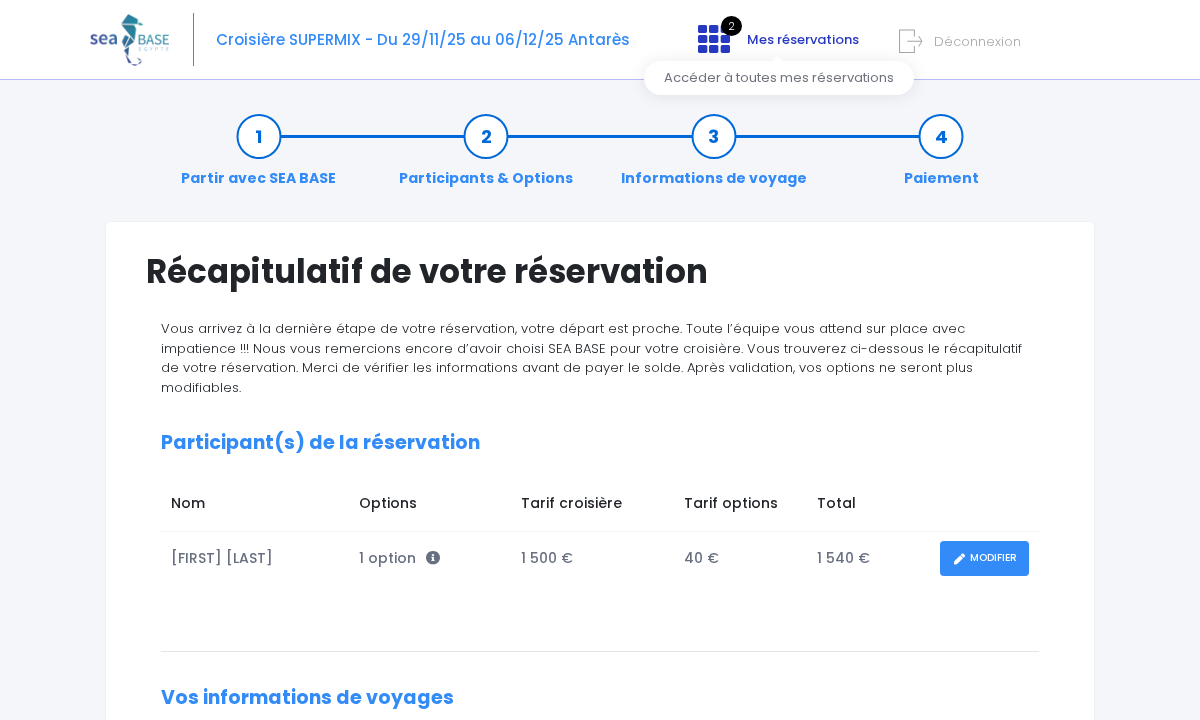 click on "2" at bounding box center (731, 26) 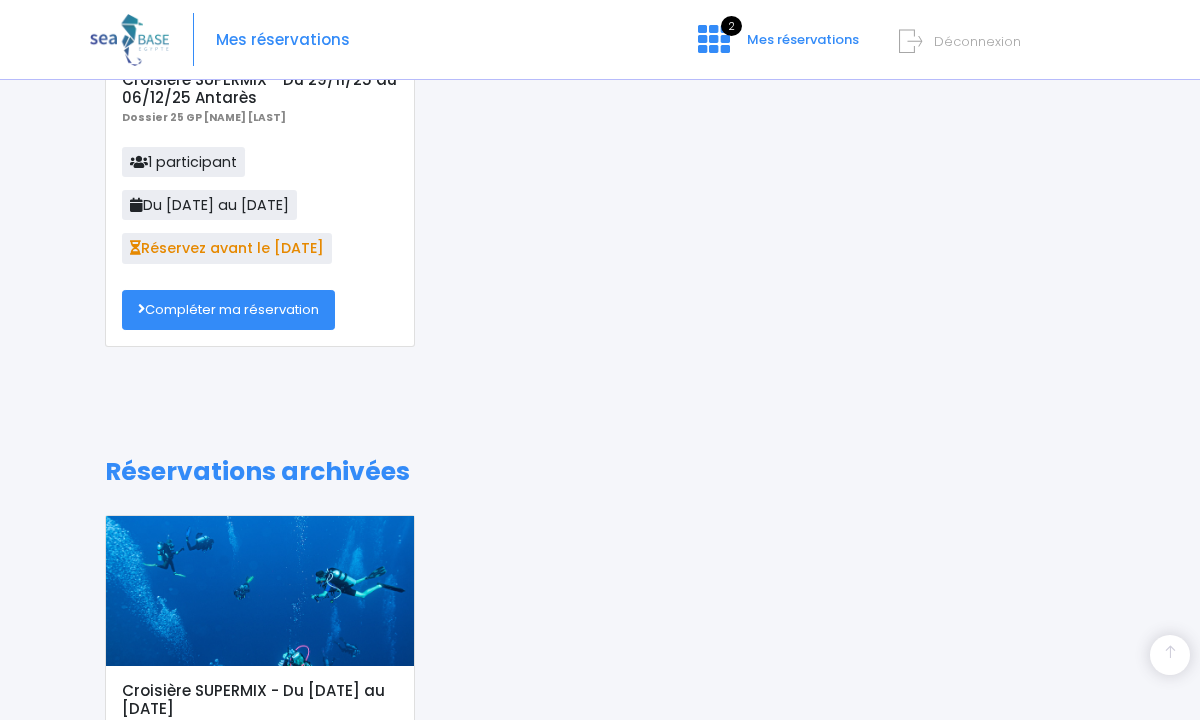 scroll, scrollTop: 0, scrollLeft: 0, axis: both 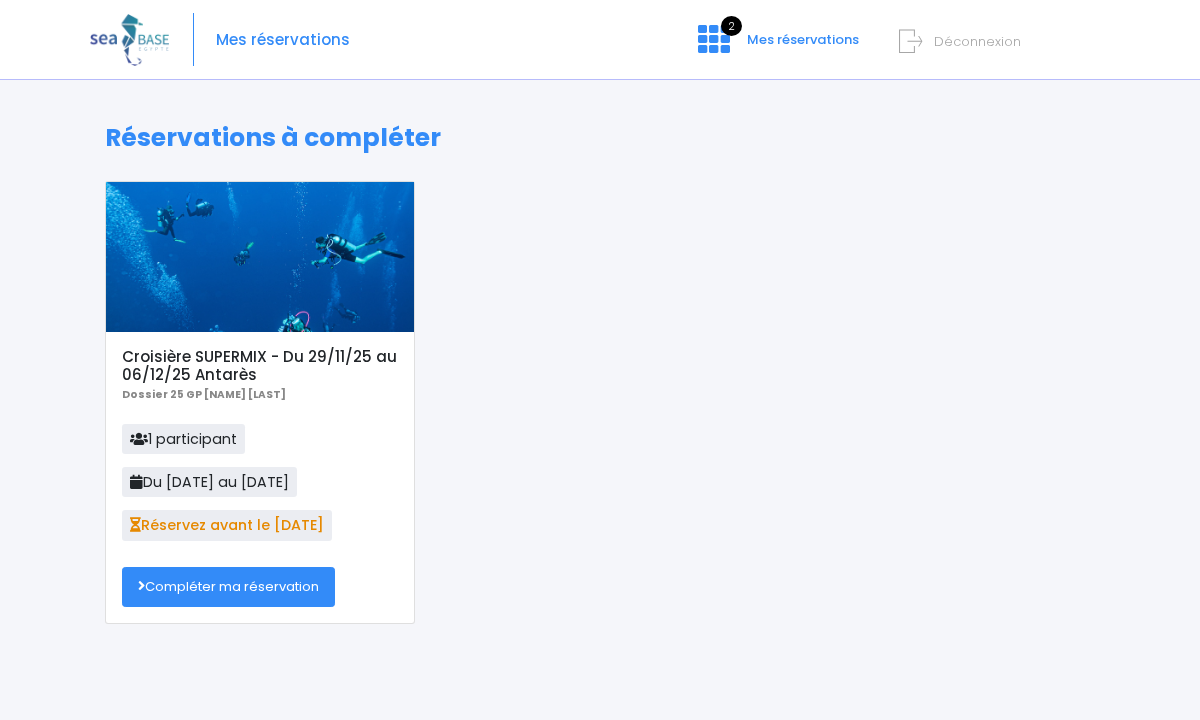 click on "Déconnexion" at bounding box center [977, 41] 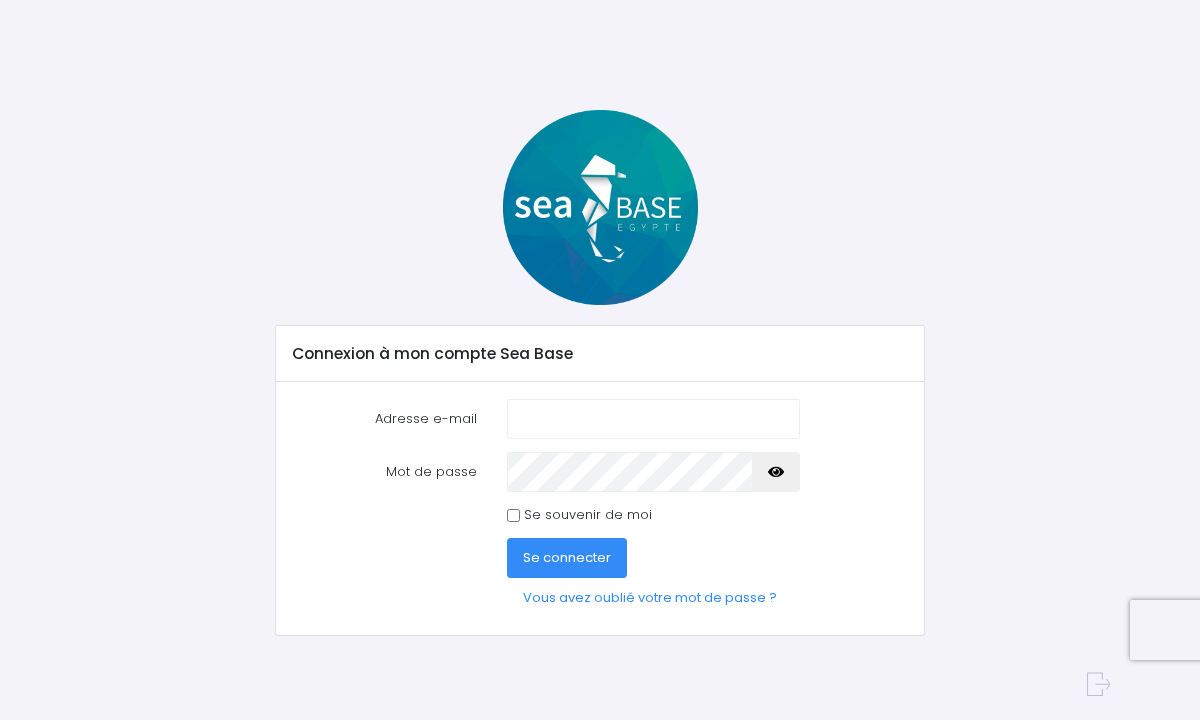 scroll, scrollTop: 0, scrollLeft: 0, axis: both 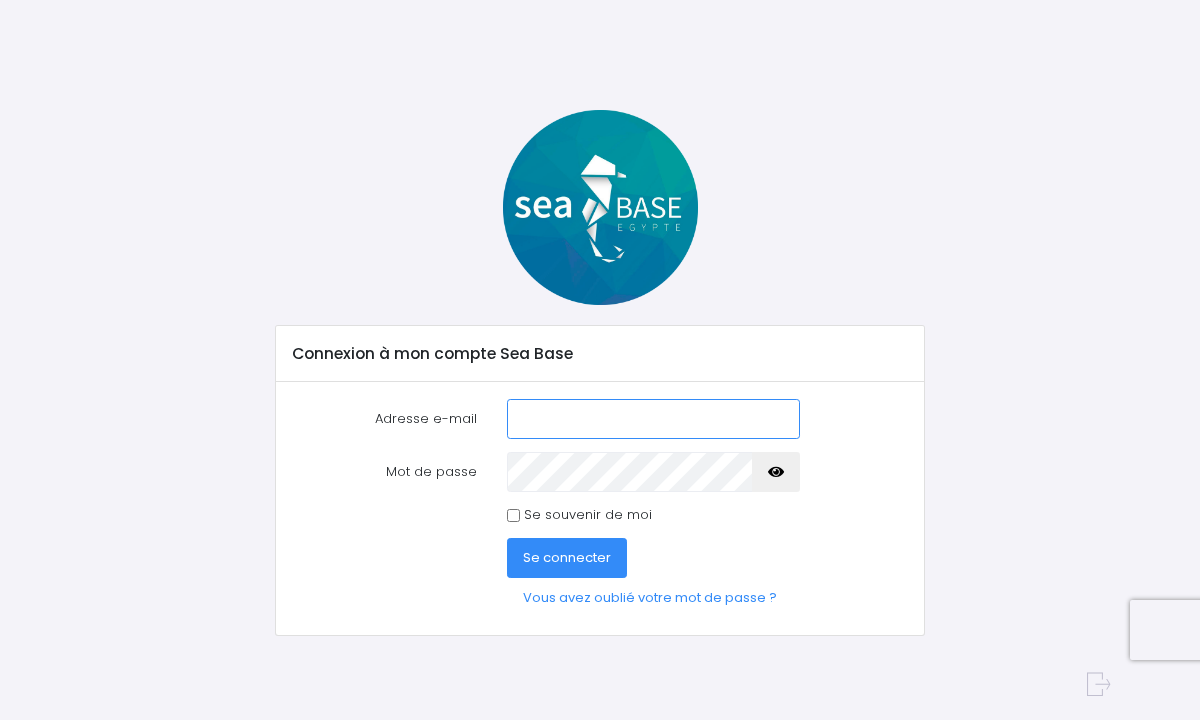 type on "[USERNAME]@[DOMAIN].com" 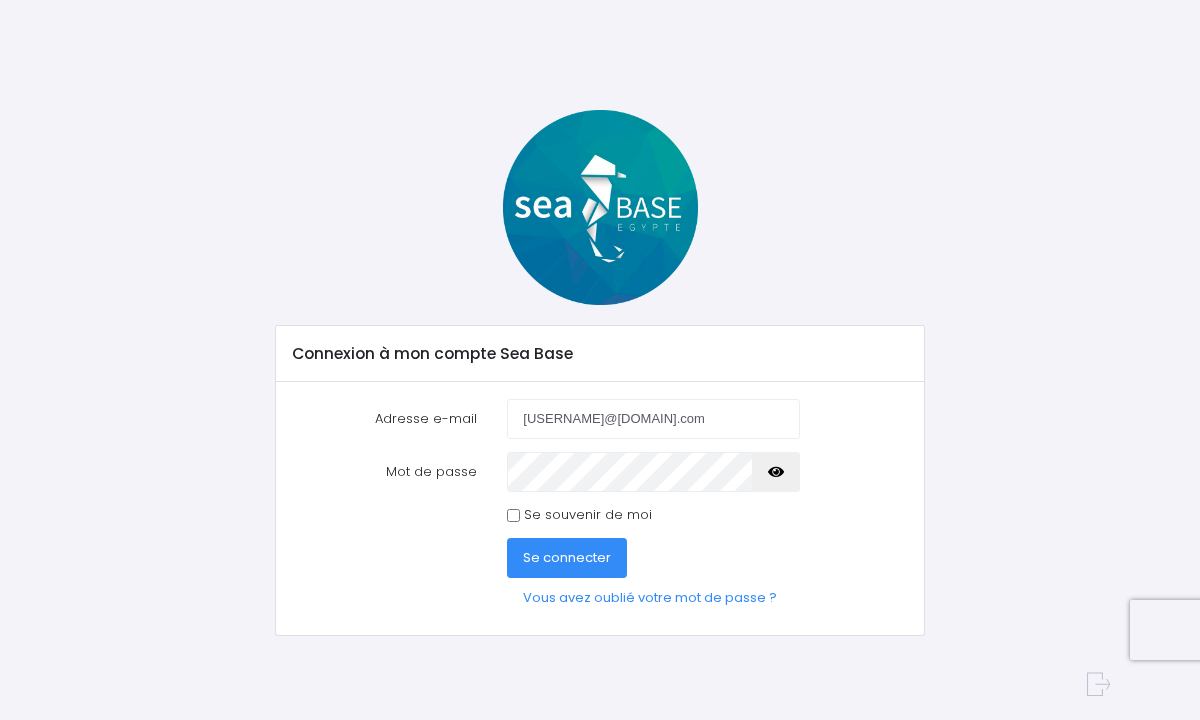 click at bounding box center [776, 472] 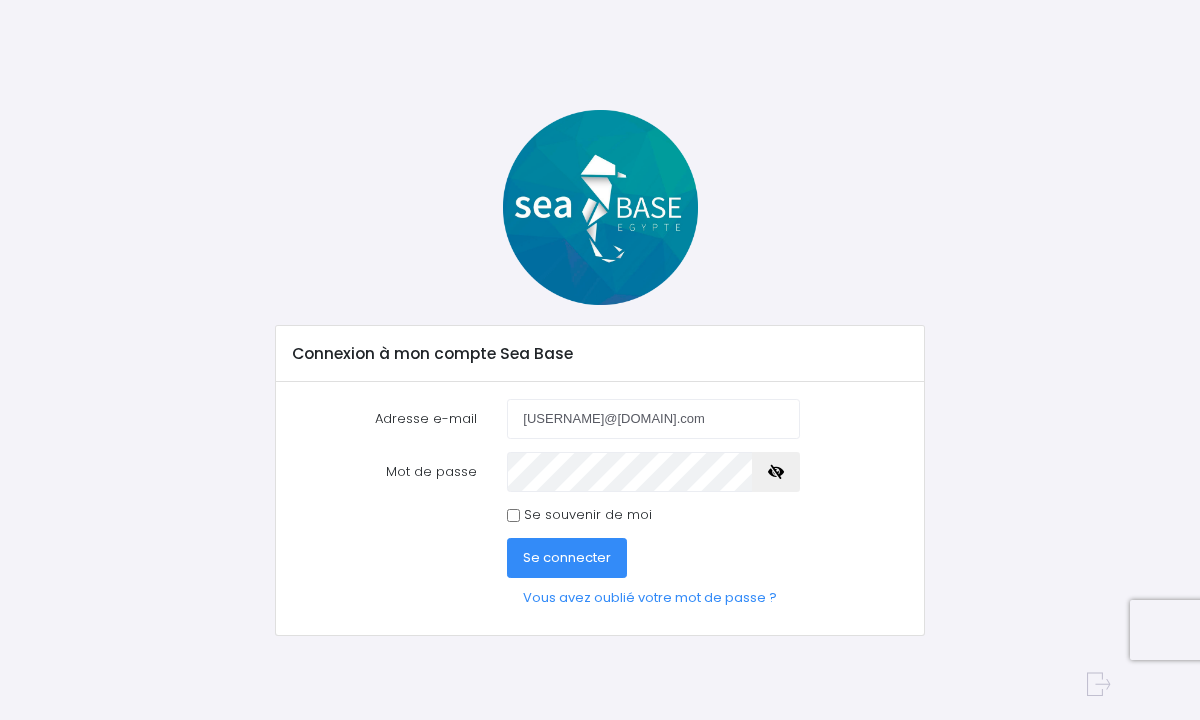 click at bounding box center (776, 472) 